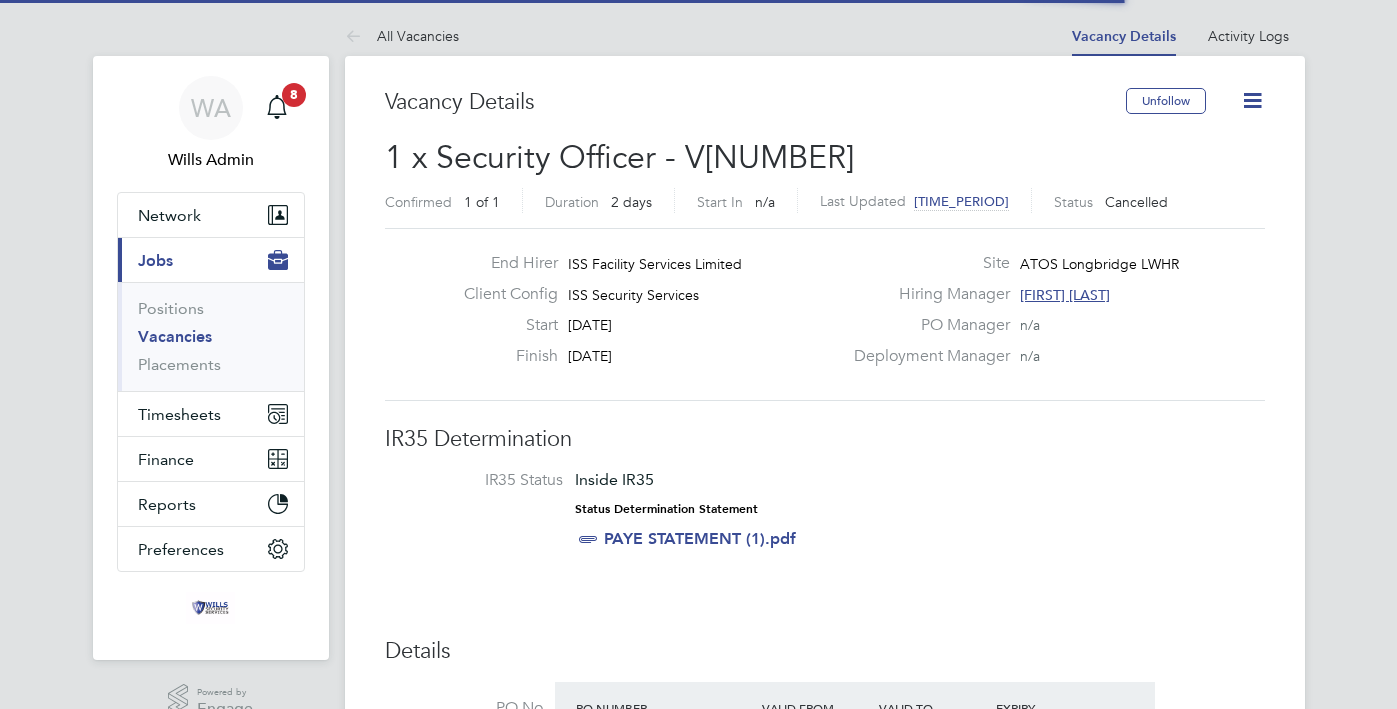 scroll, scrollTop: 0, scrollLeft: 0, axis: both 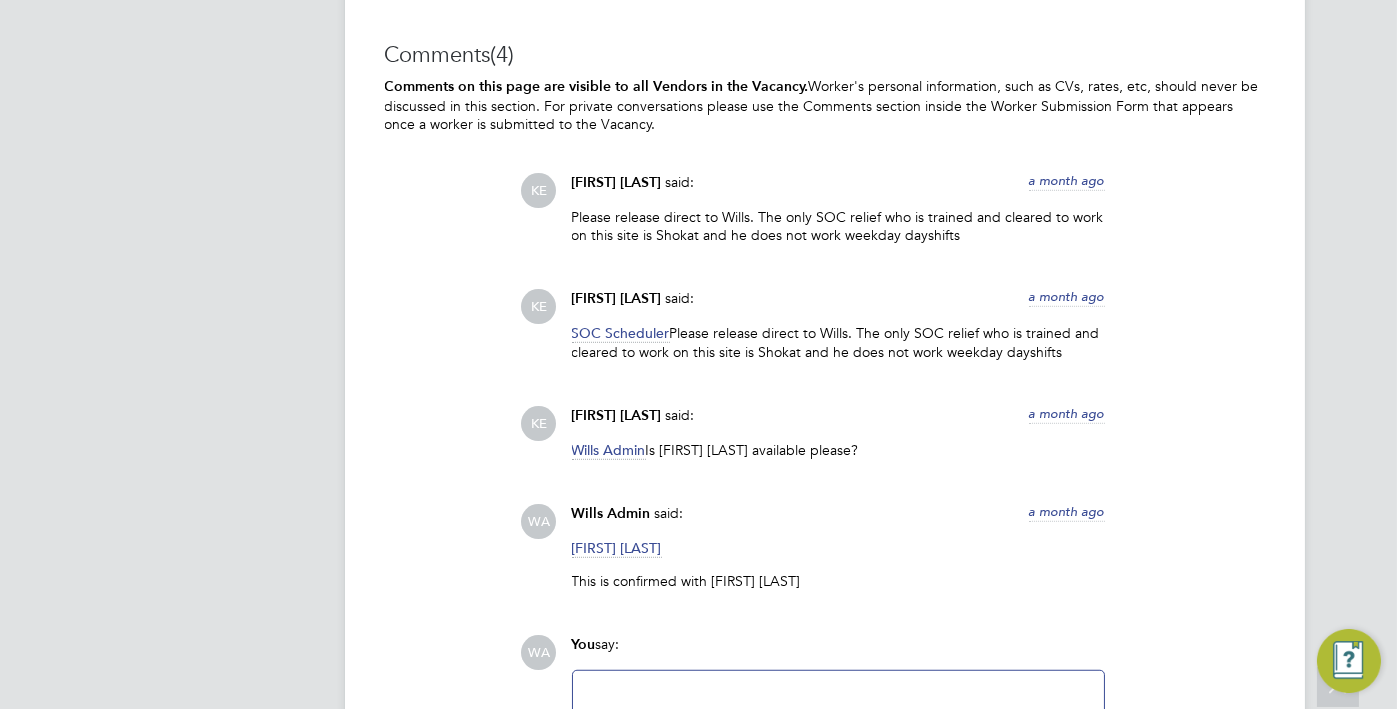 drag, startPoint x: 577, startPoint y: 204, endPoint x: 1039, endPoint y: 252, distance: 464.48682 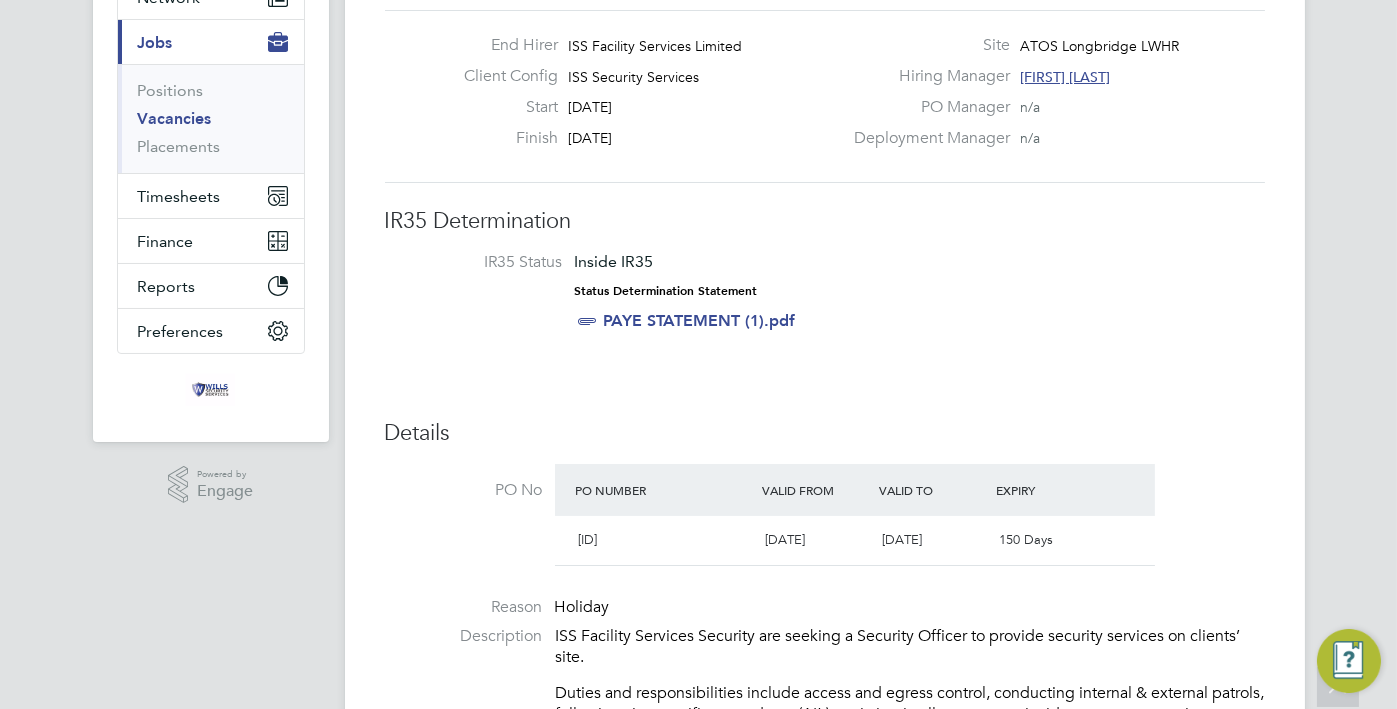 scroll, scrollTop: 0, scrollLeft: 0, axis: both 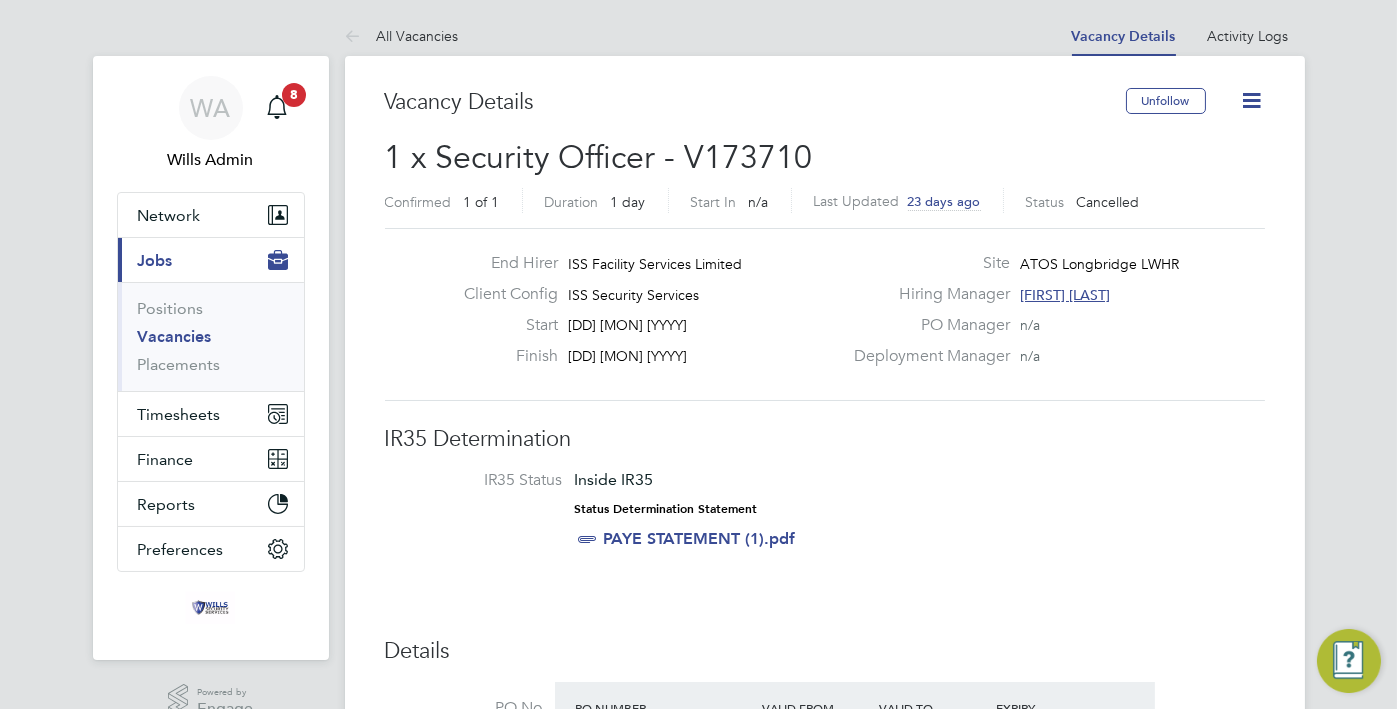 click 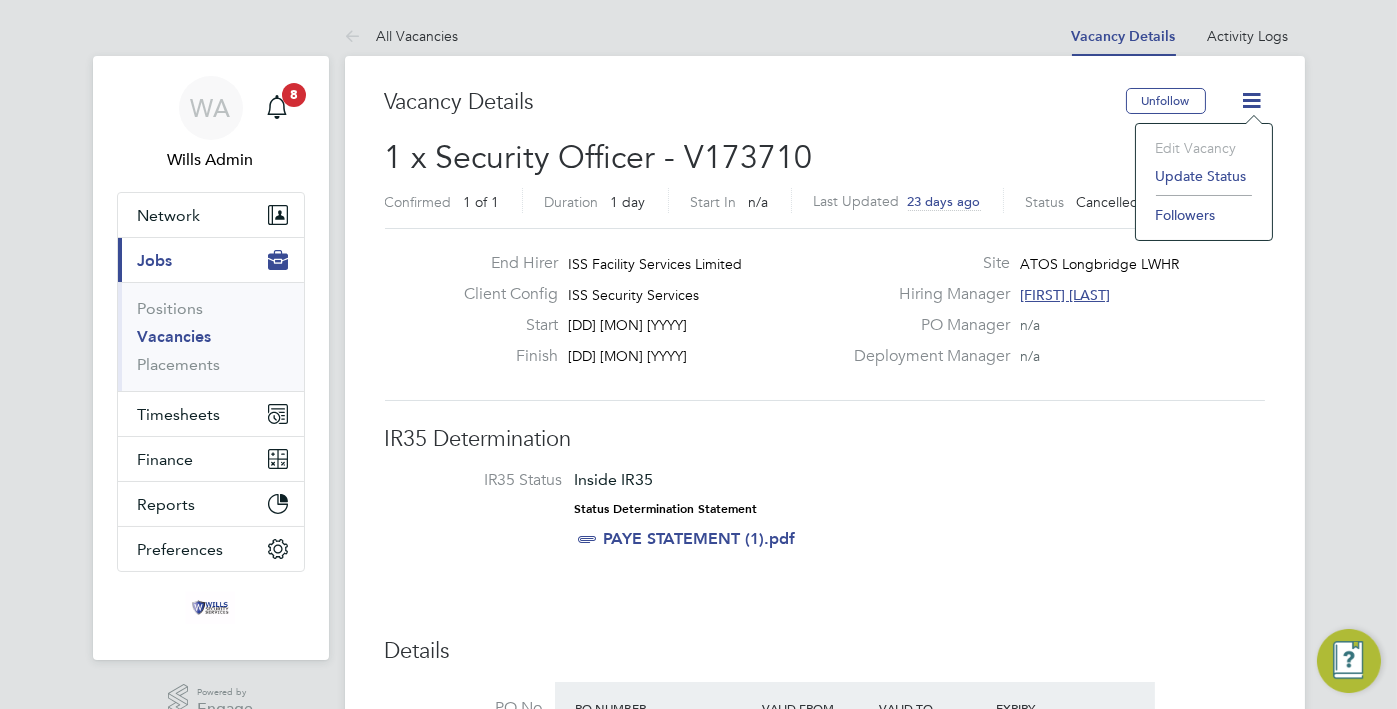 drag, startPoint x: 1026, startPoint y: 148, endPoint x: 517, endPoint y: 193, distance: 510.98532 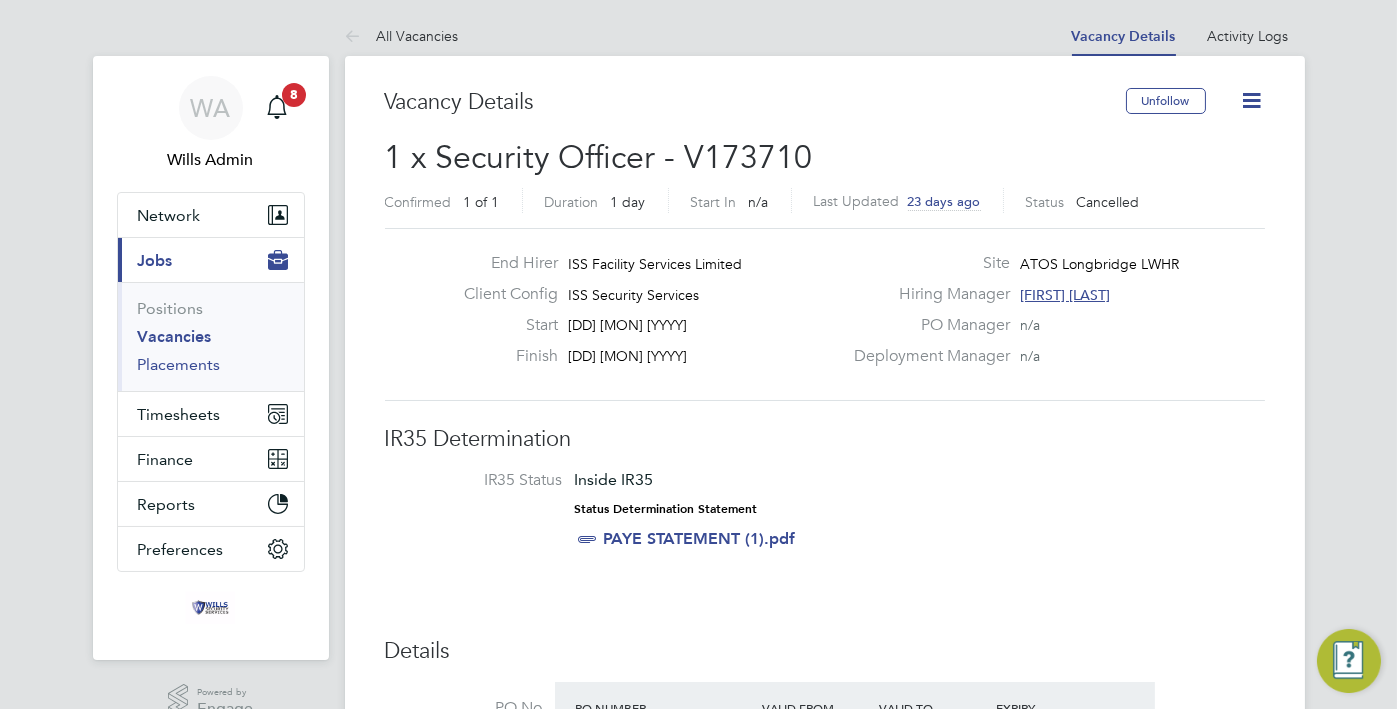 click on "Placements" at bounding box center [179, 364] 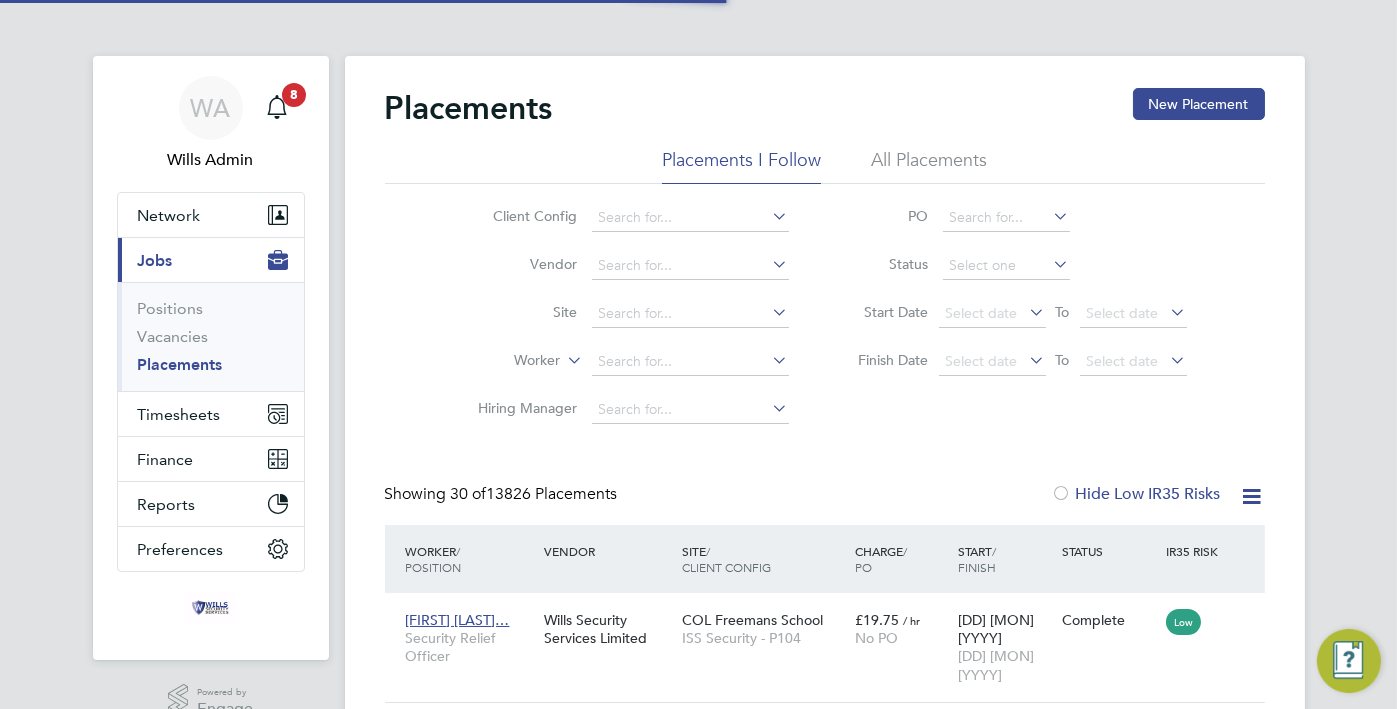 scroll, scrollTop: 10, scrollLeft: 10, axis: both 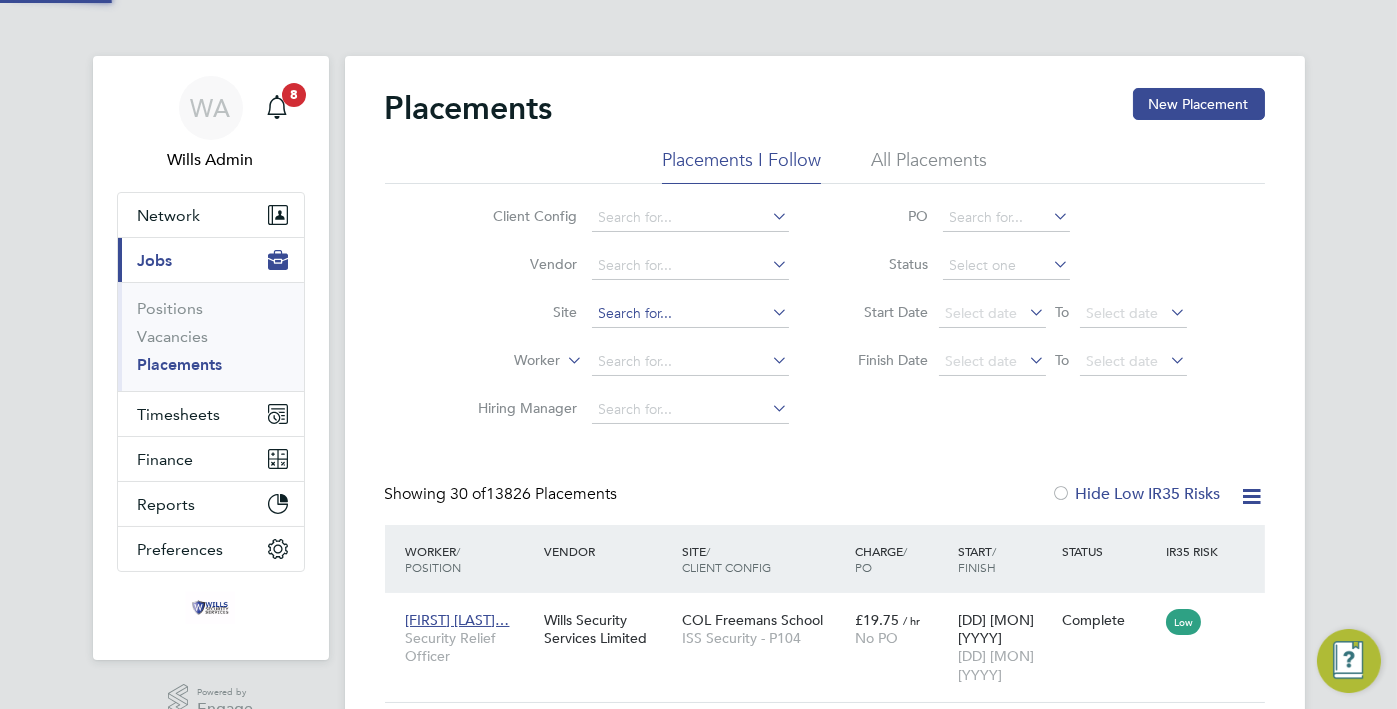click 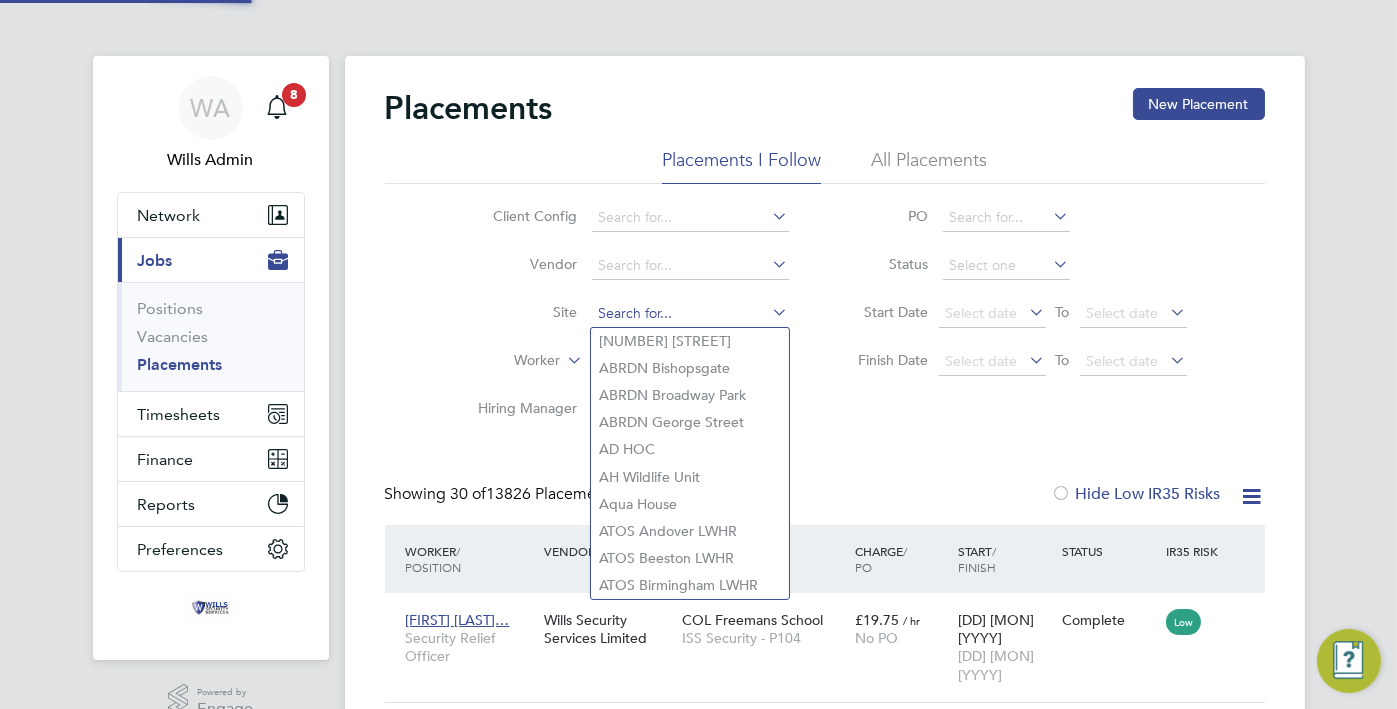paste on "Longbridge" 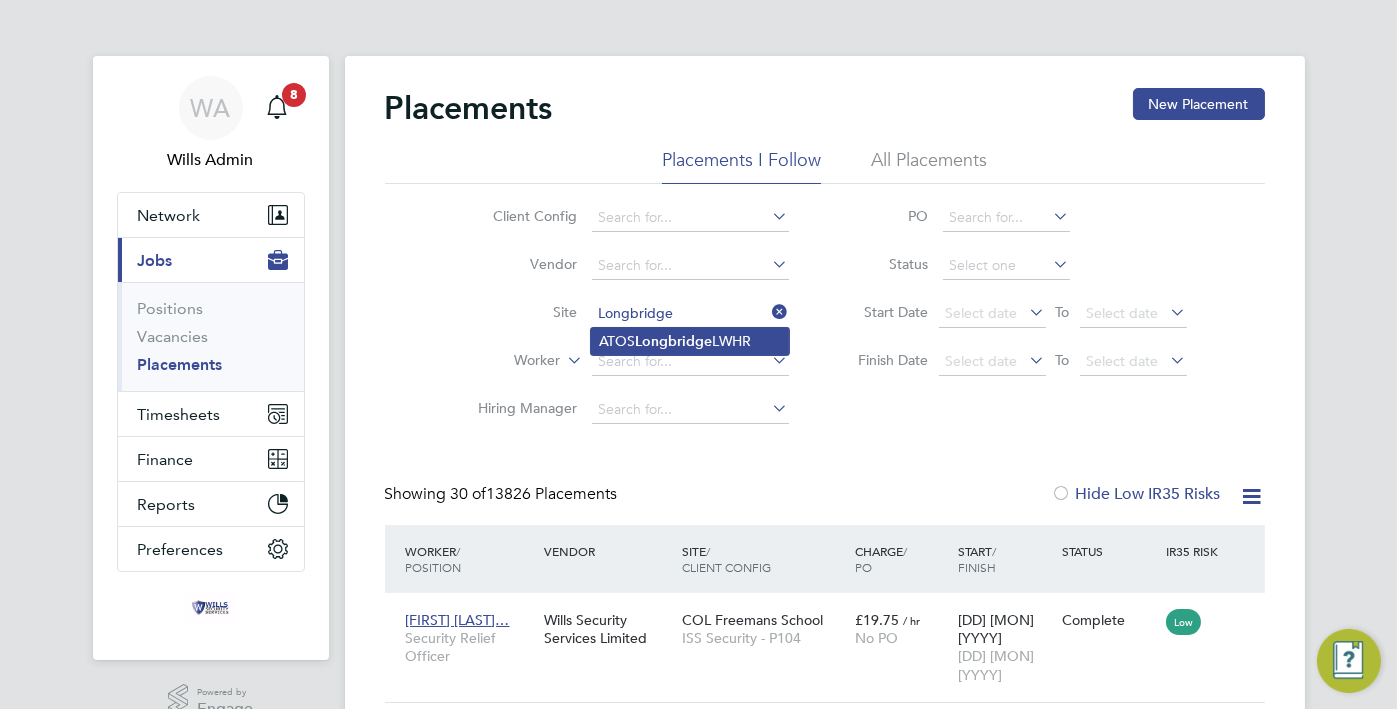 click on "Longbridge" 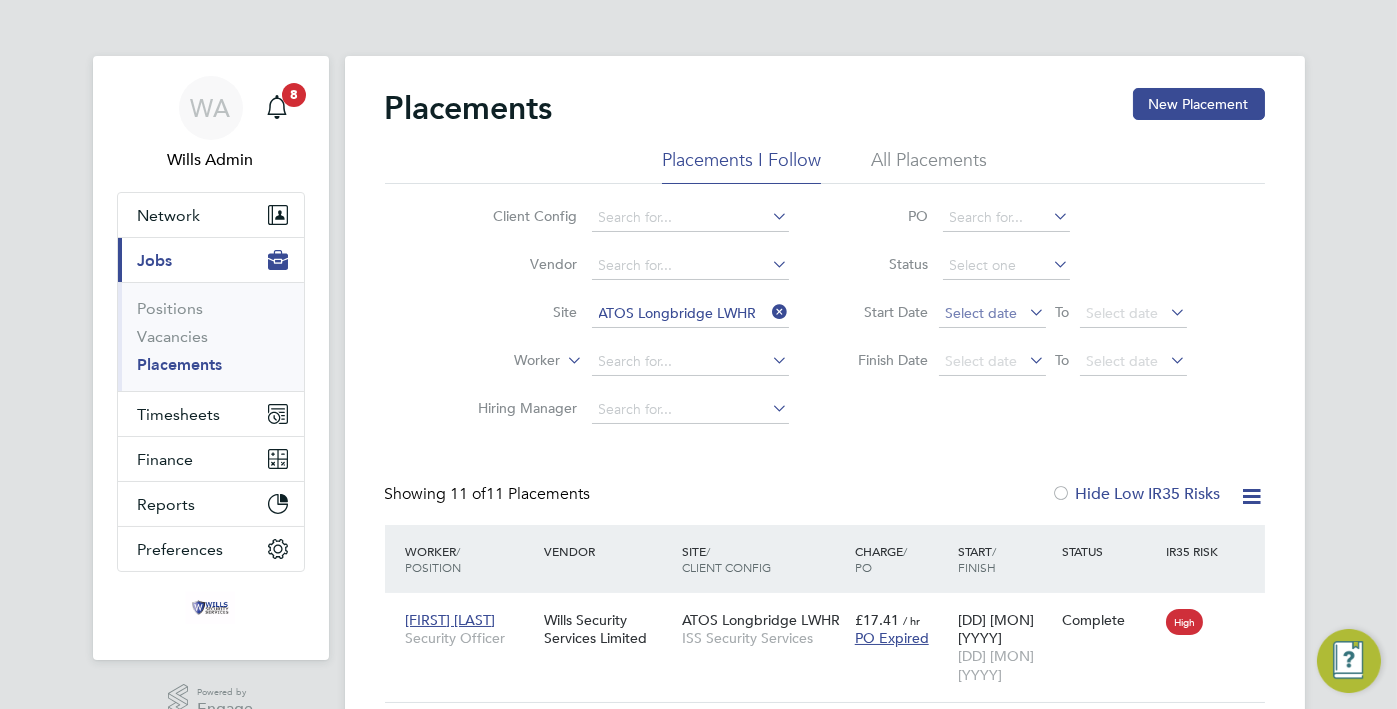 click on "Select date" 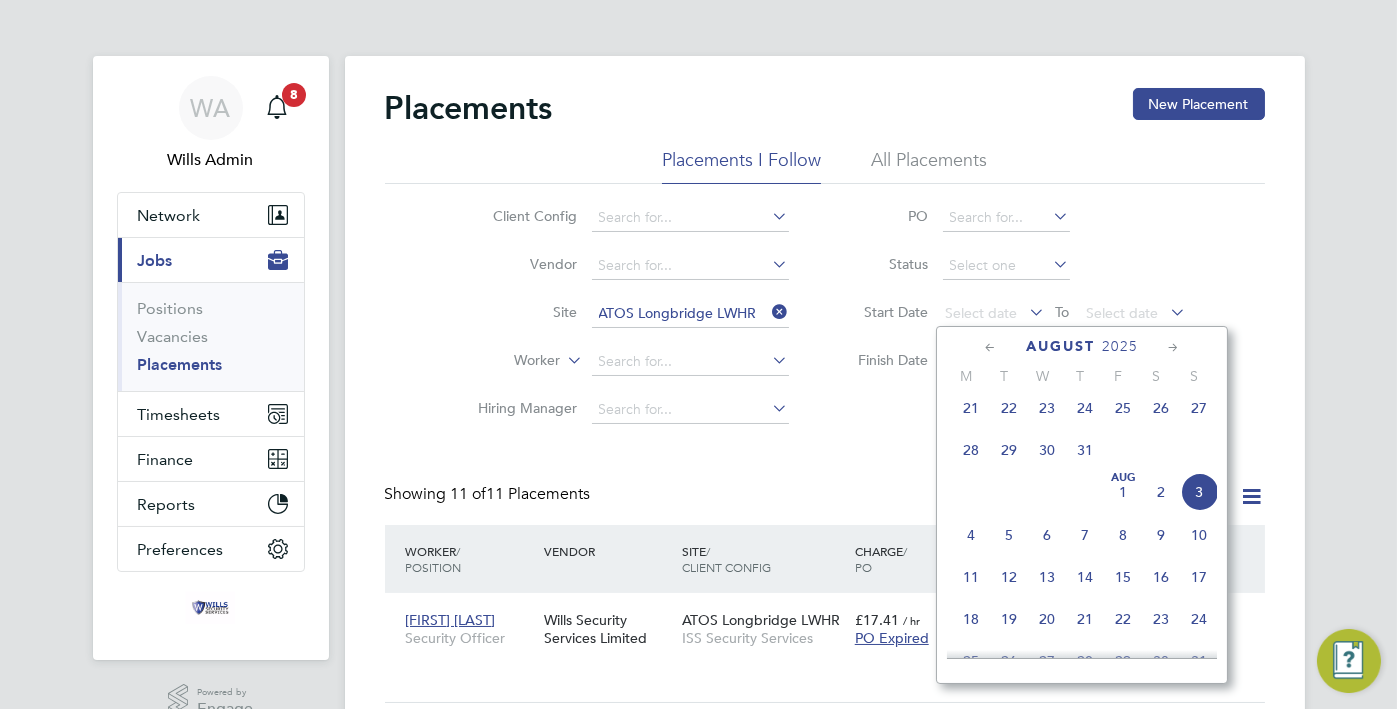 click on "3" 